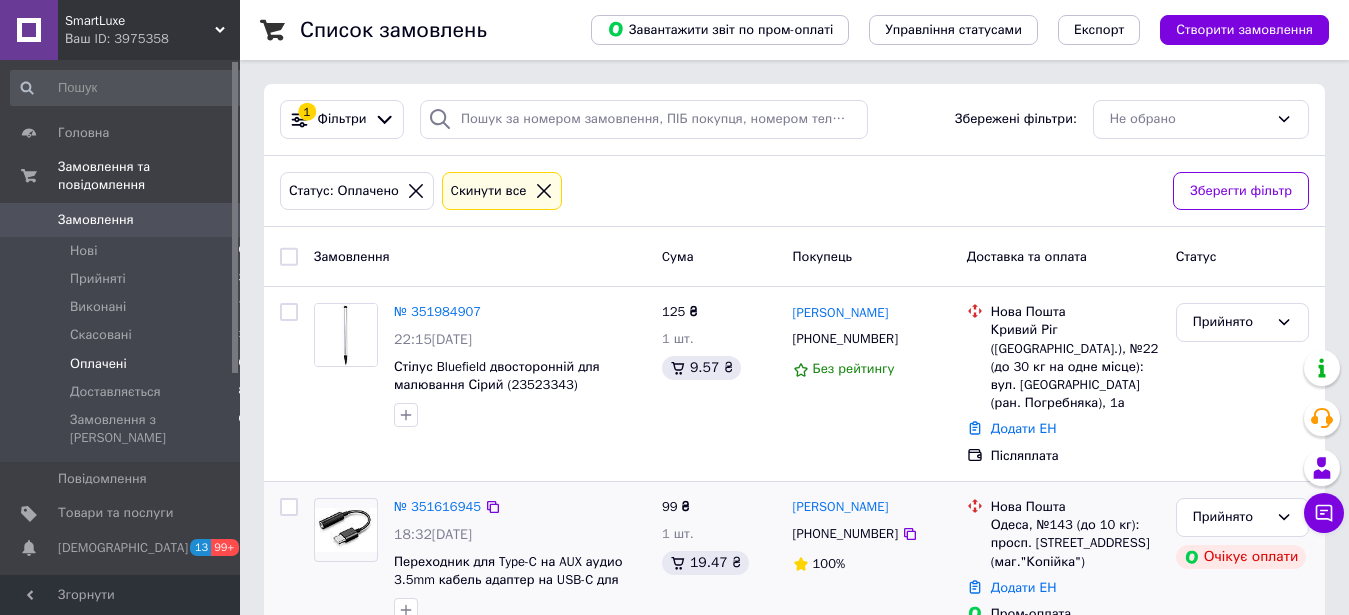 scroll, scrollTop: 0, scrollLeft: 0, axis: both 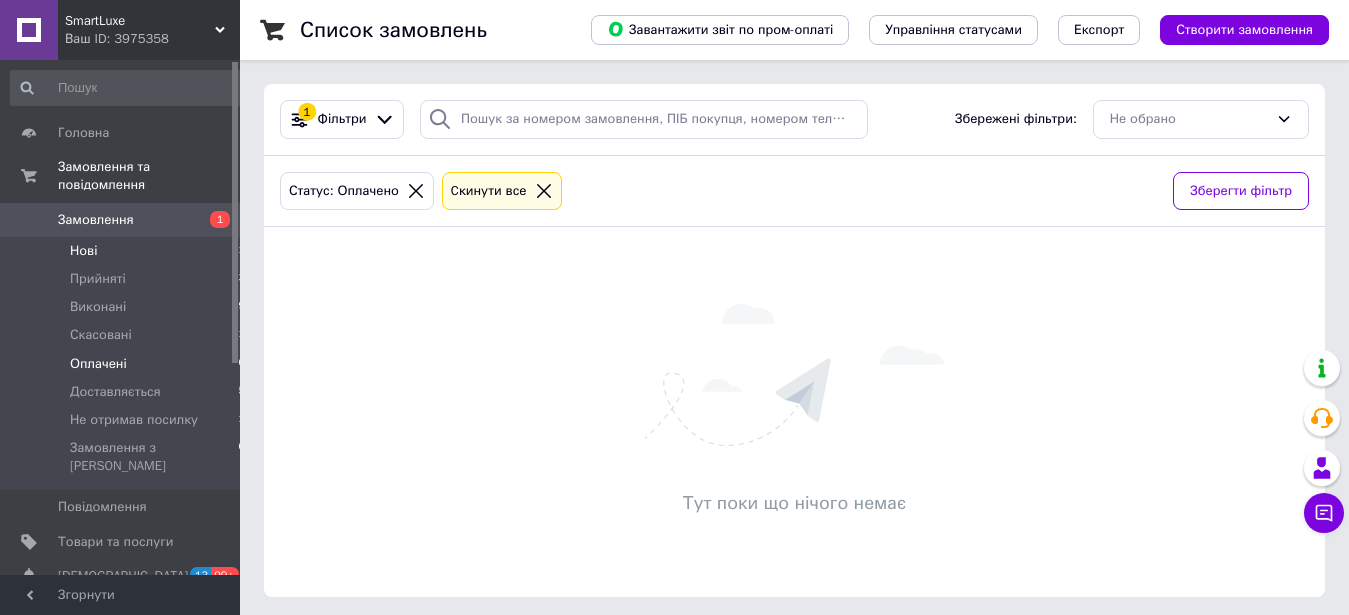 click on "Нові 1" at bounding box center [128, 251] 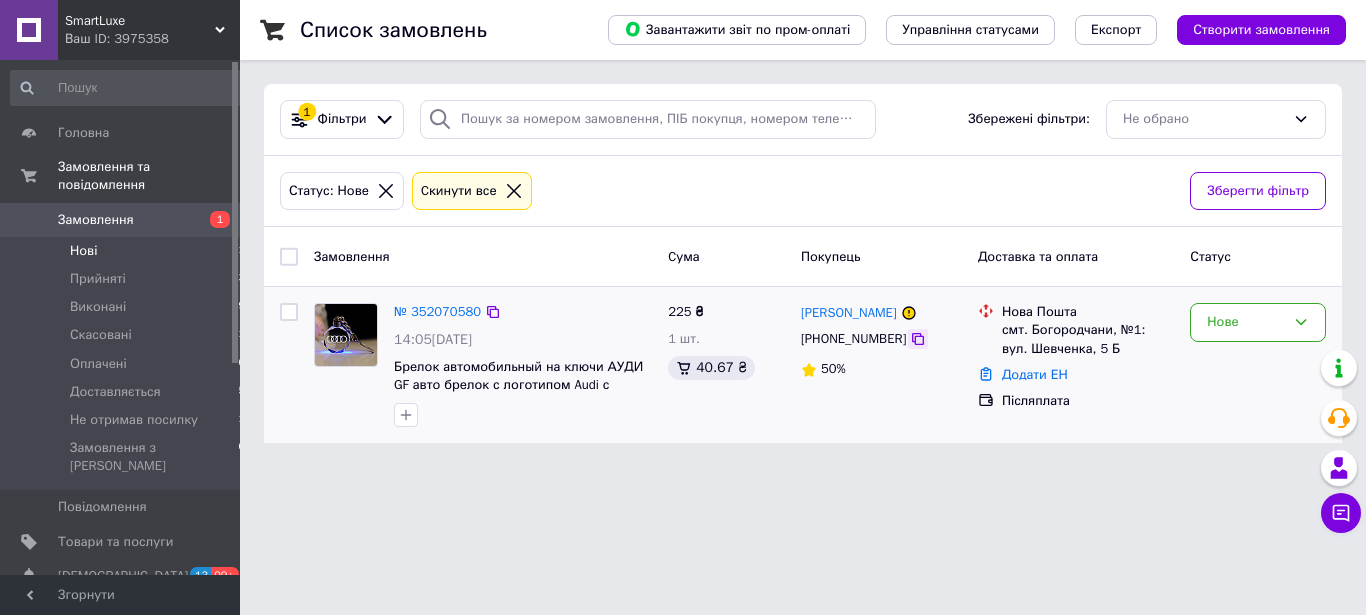 click at bounding box center [918, 339] 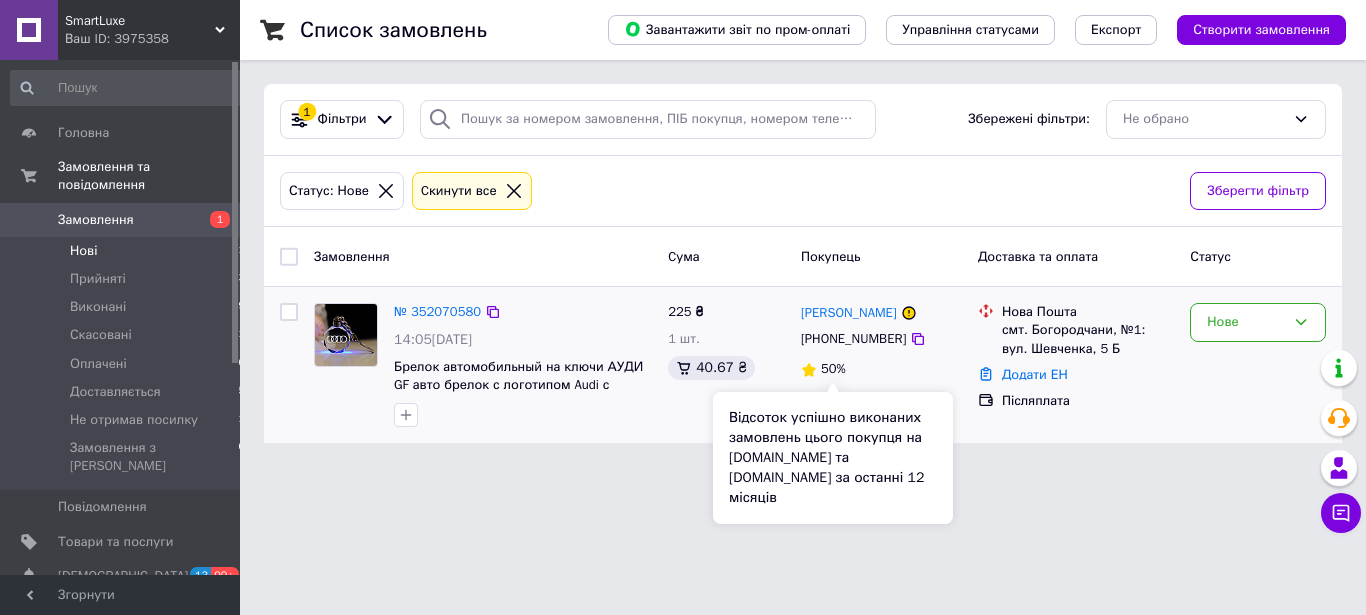 click on "50%" at bounding box center (833, 368) 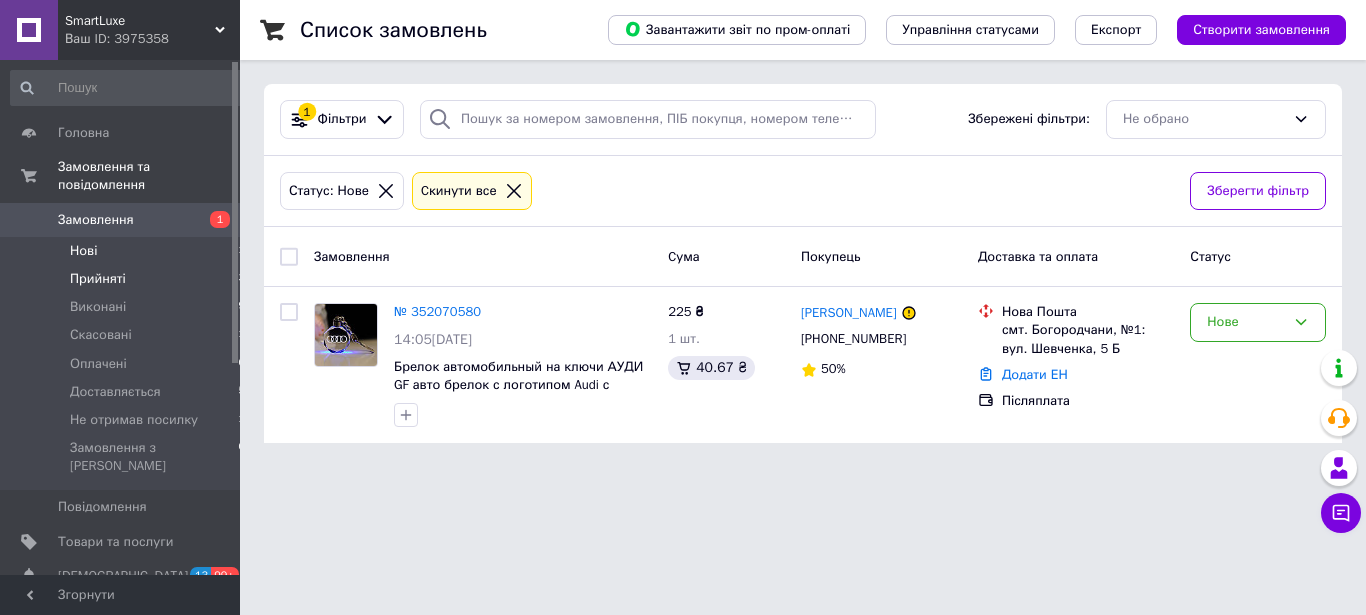 click on "Прийняті 3" at bounding box center (128, 279) 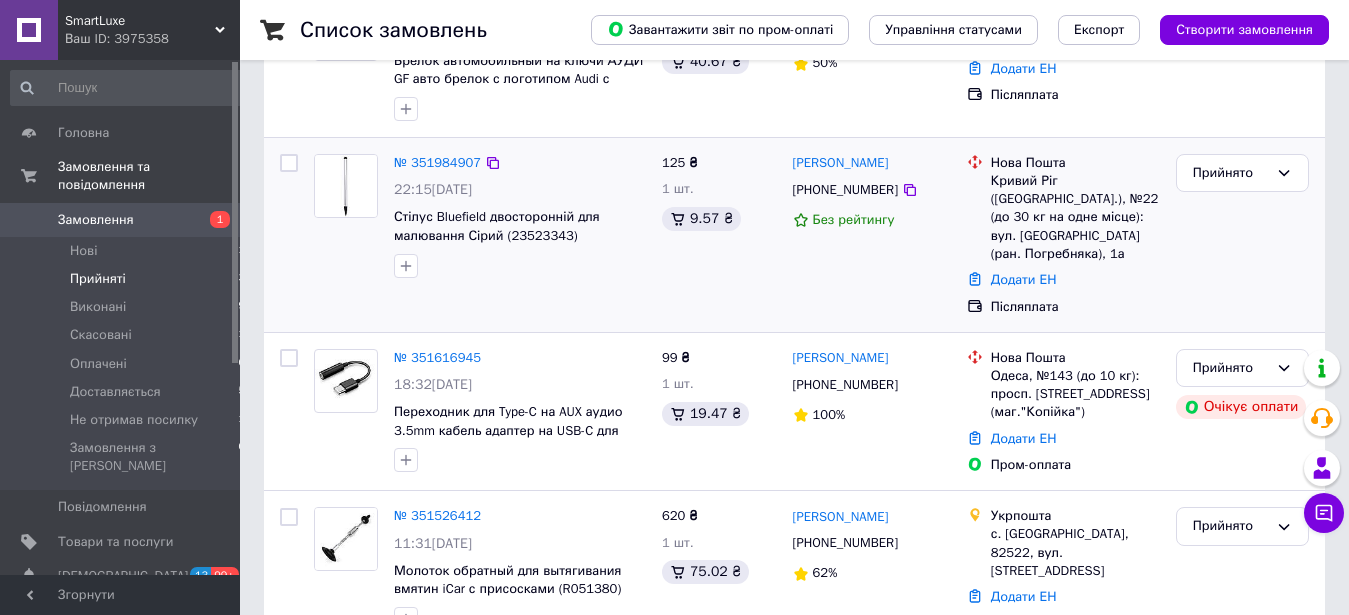 scroll, scrollTop: 362, scrollLeft: 0, axis: vertical 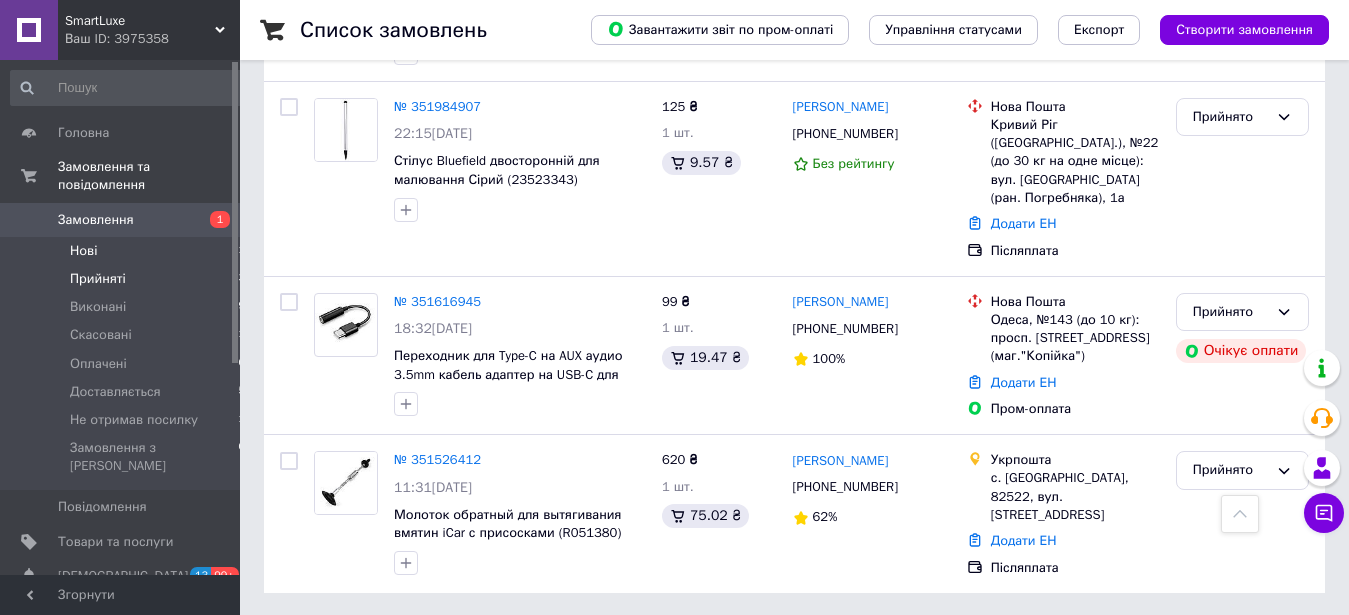 click on "Нові 1" at bounding box center [128, 251] 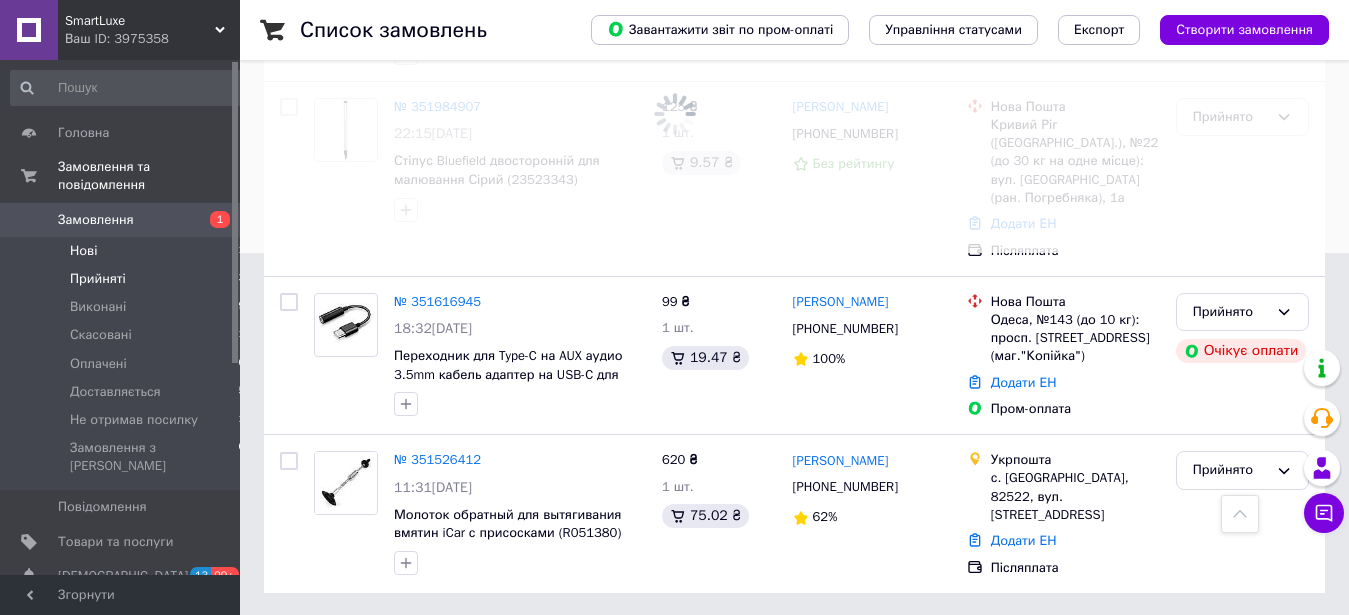 scroll, scrollTop: 0, scrollLeft: 0, axis: both 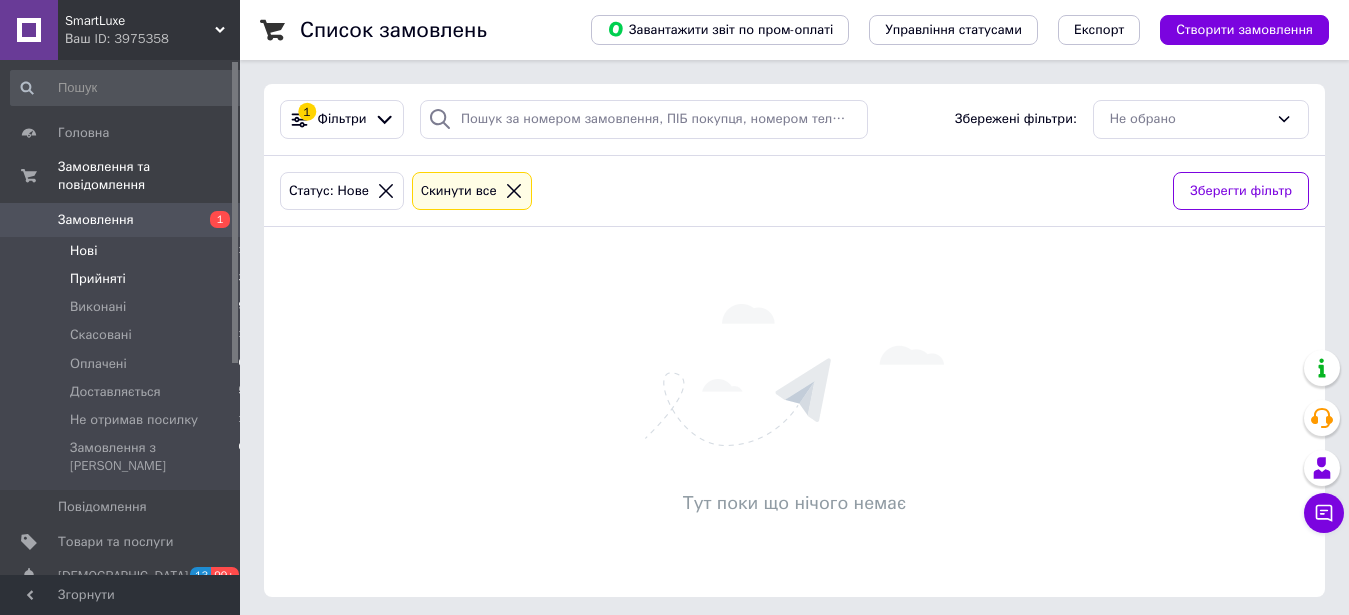 click on "Прийняті 3" at bounding box center [128, 279] 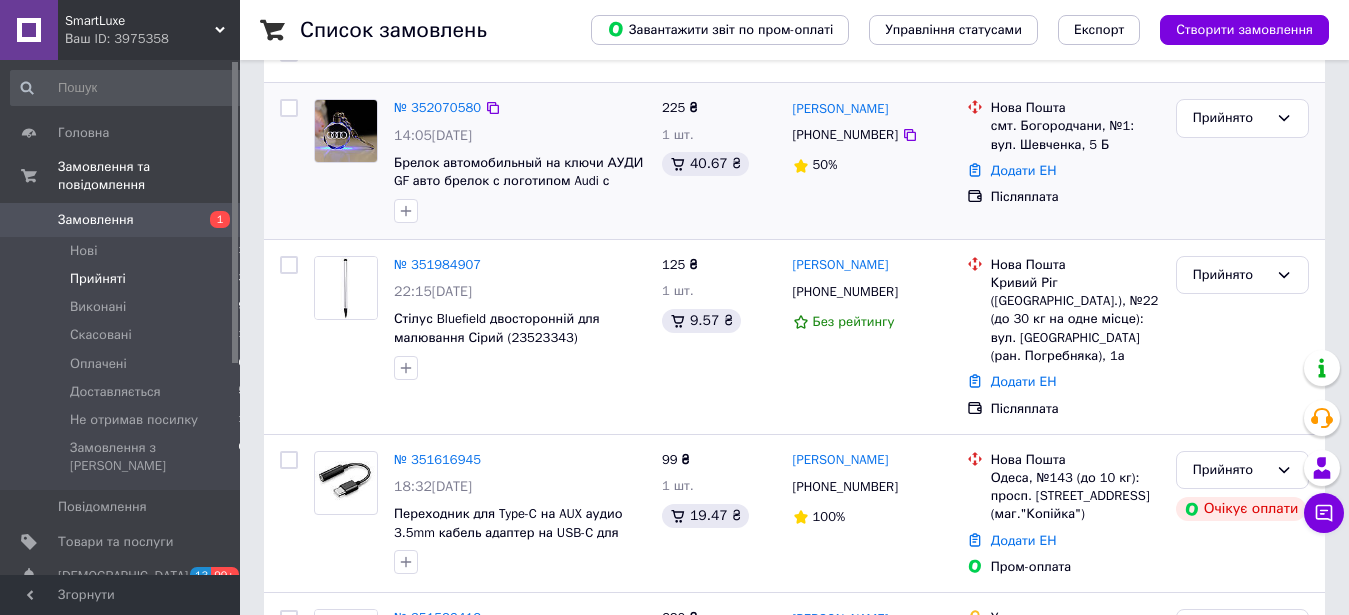 scroll, scrollTop: 102, scrollLeft: 0, axis: vertical 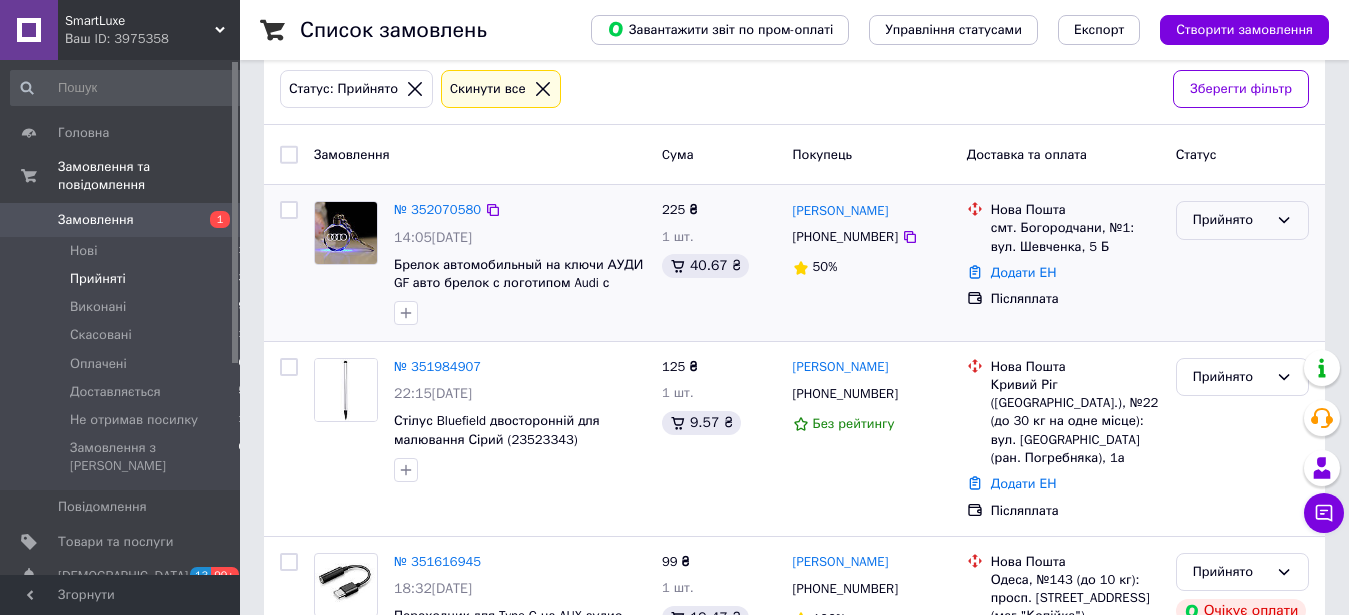 click on "Прийнято" at bounding box center (1230, 220) 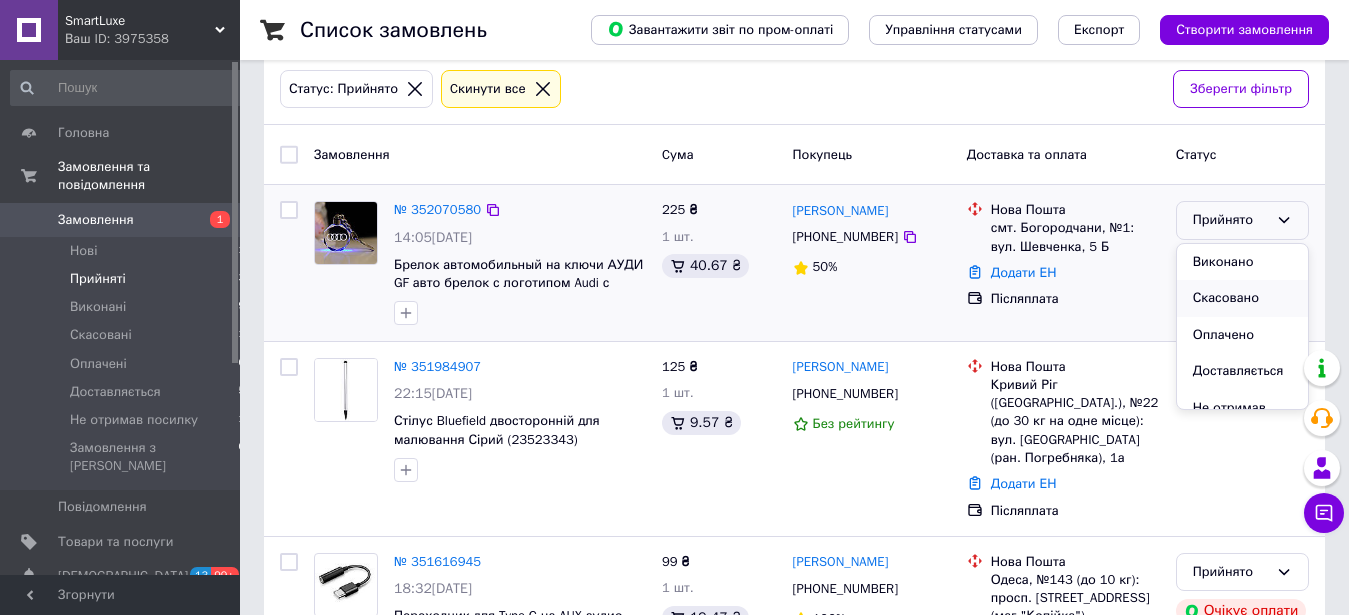 click on "Скасовано" at bounding box center [1242, 298] 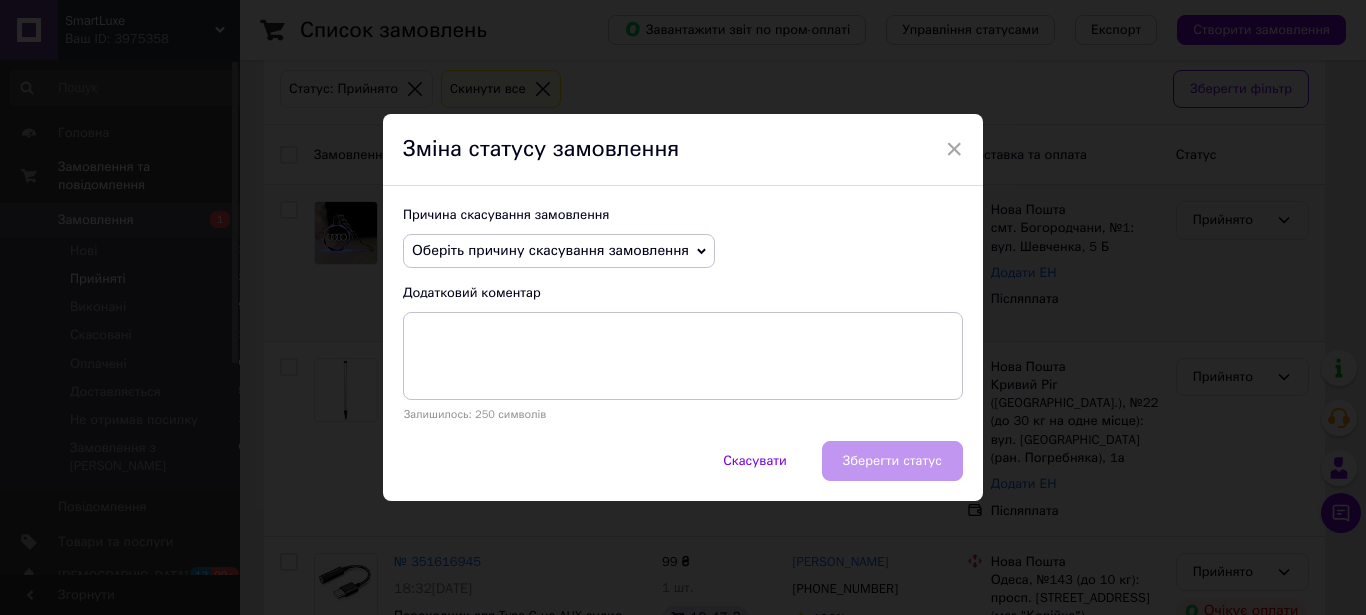 click on "Оберіть причину скасування замовлення" at bounding box center [550, 250] 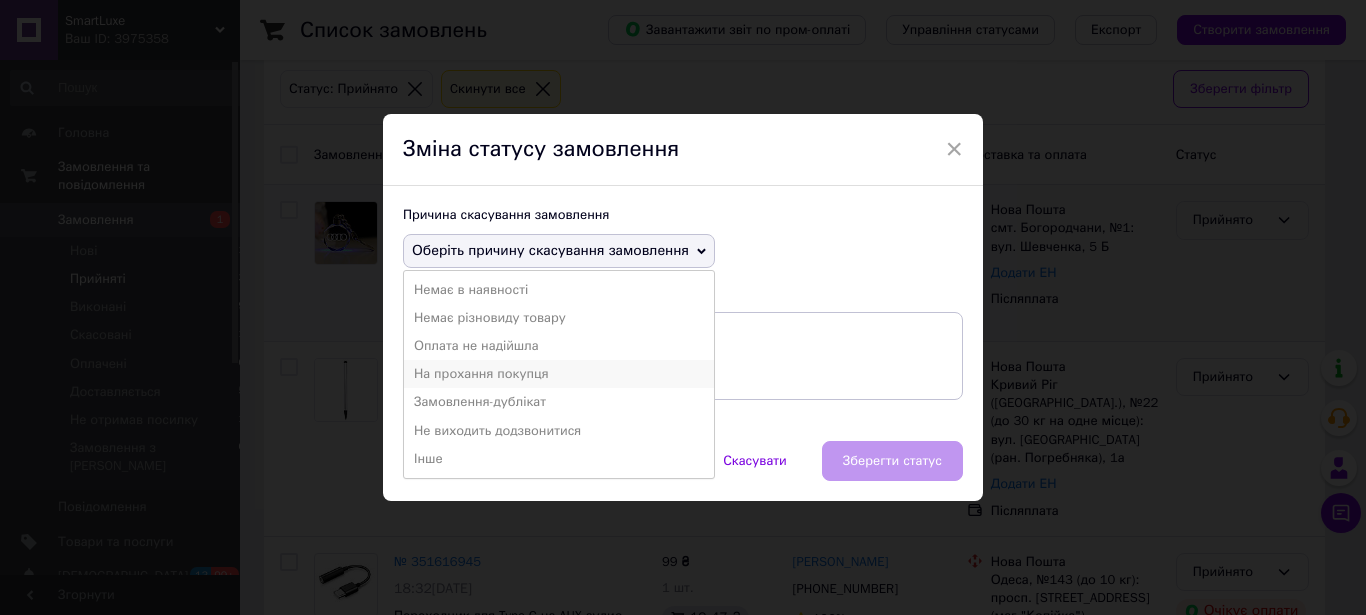 click on "На прохання покупця" at bounding box center [559, 374] 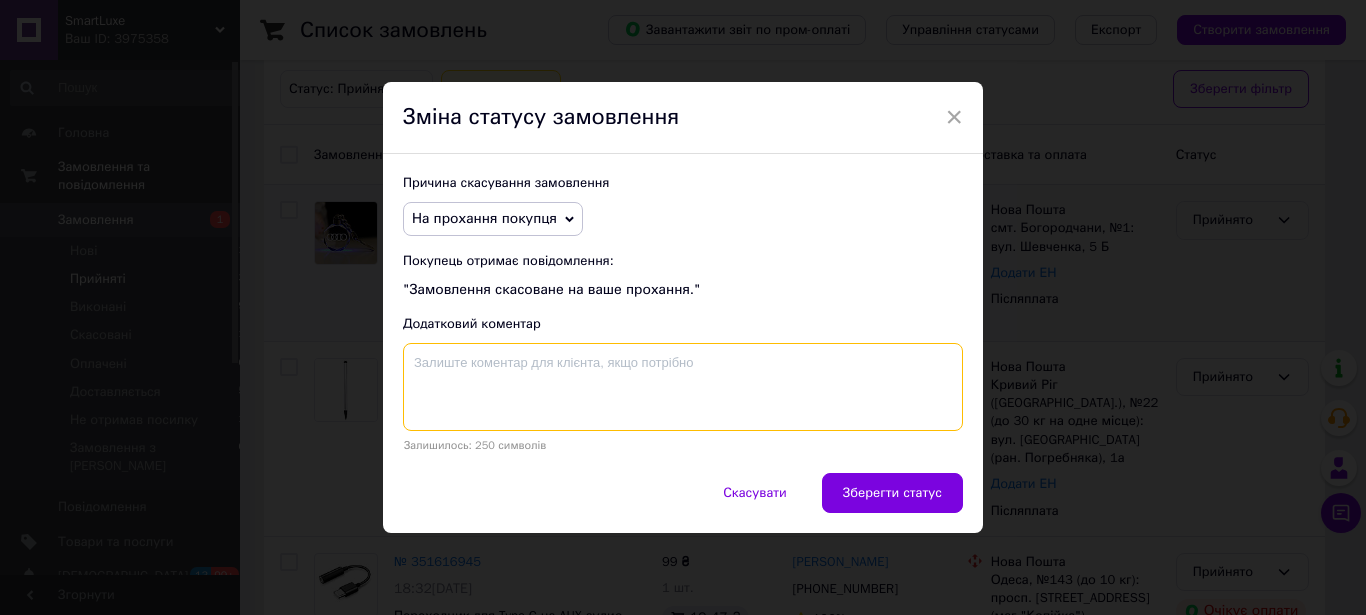click at bounding box center (683, 387) 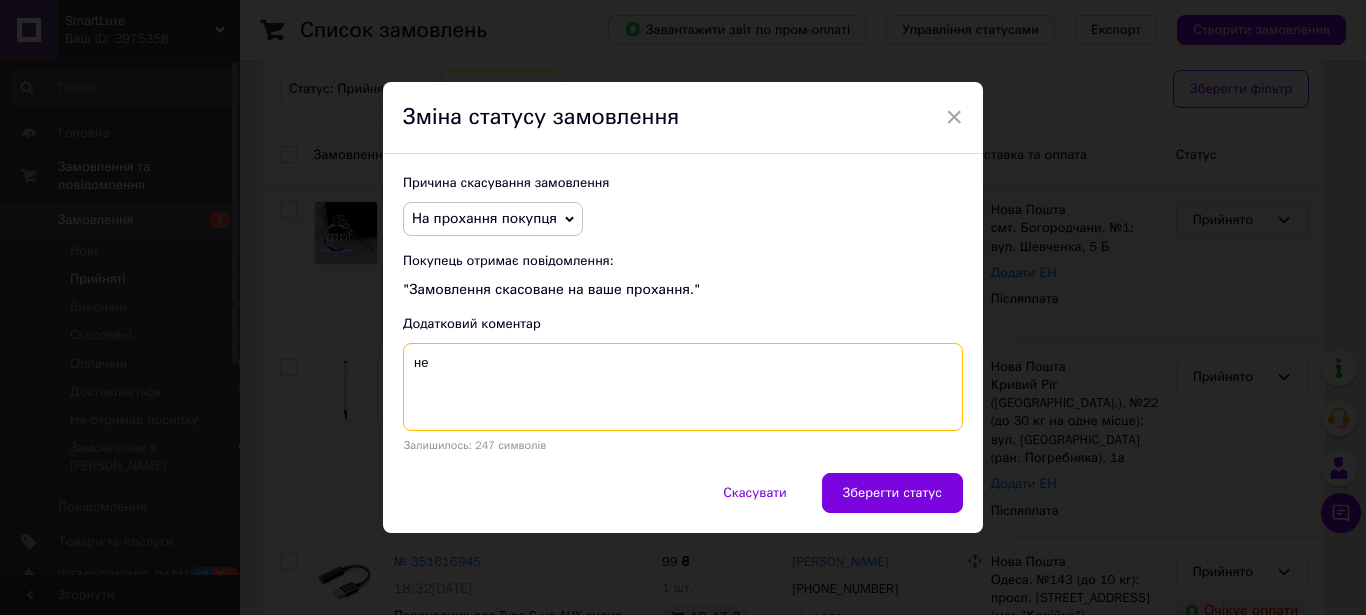 type on "н" 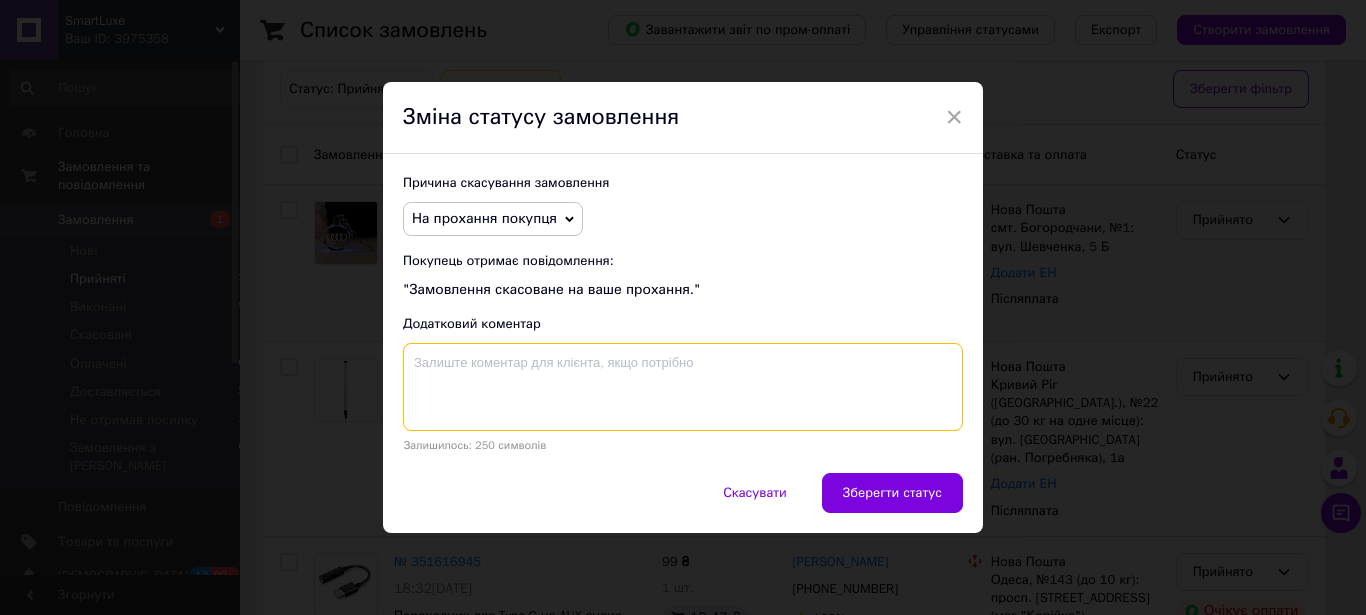 type on "п" 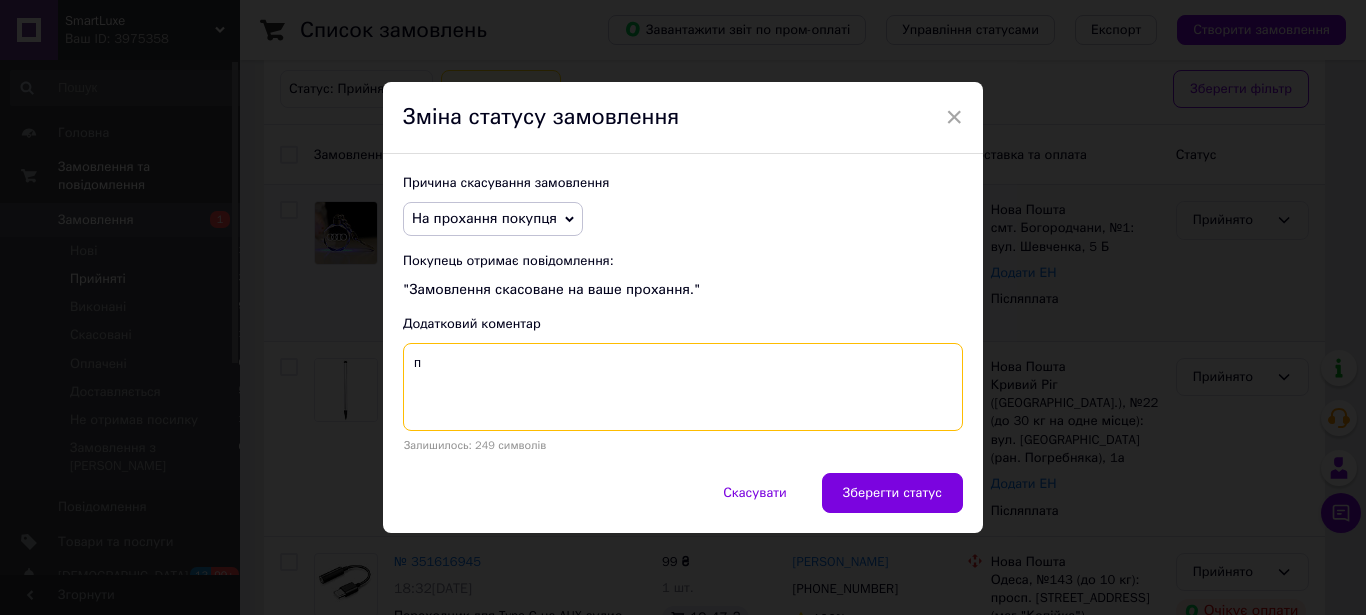 type 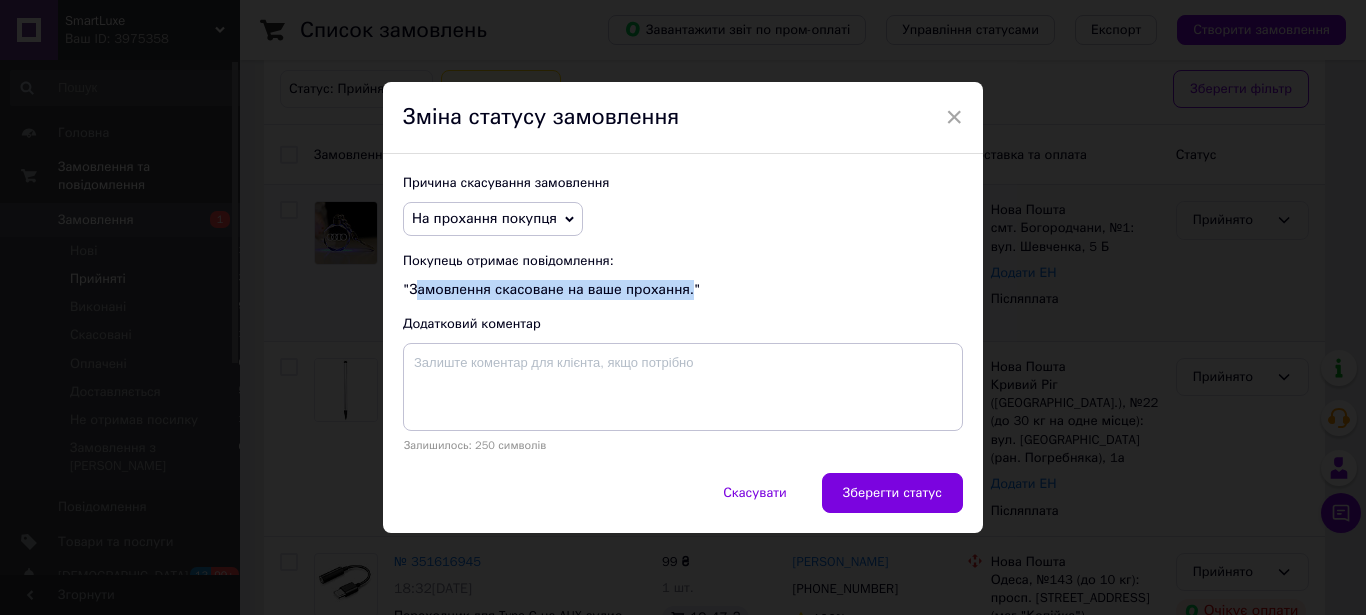 drag, startPoint x: 671, startPoint y: 286, endPoint x: 411, endPoint y: 283, distance: 260.0173 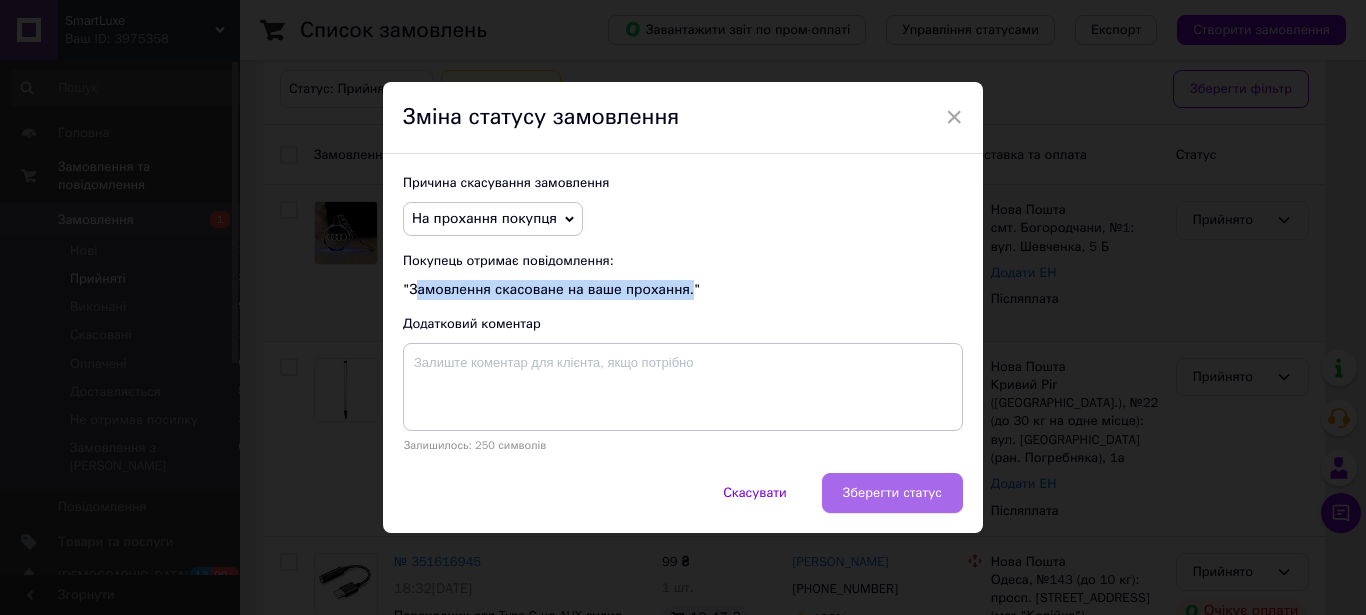 click on "Зберегти статус" at bounding box center [892, 493] 